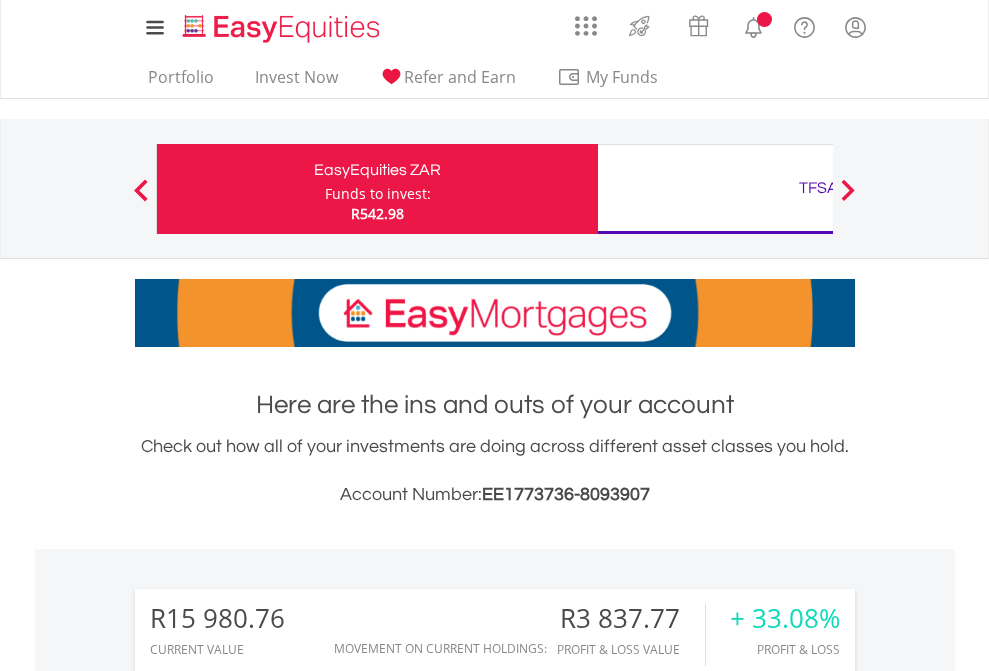 scroll, scrollTop: 0, scrollLeft: 0, axis: both 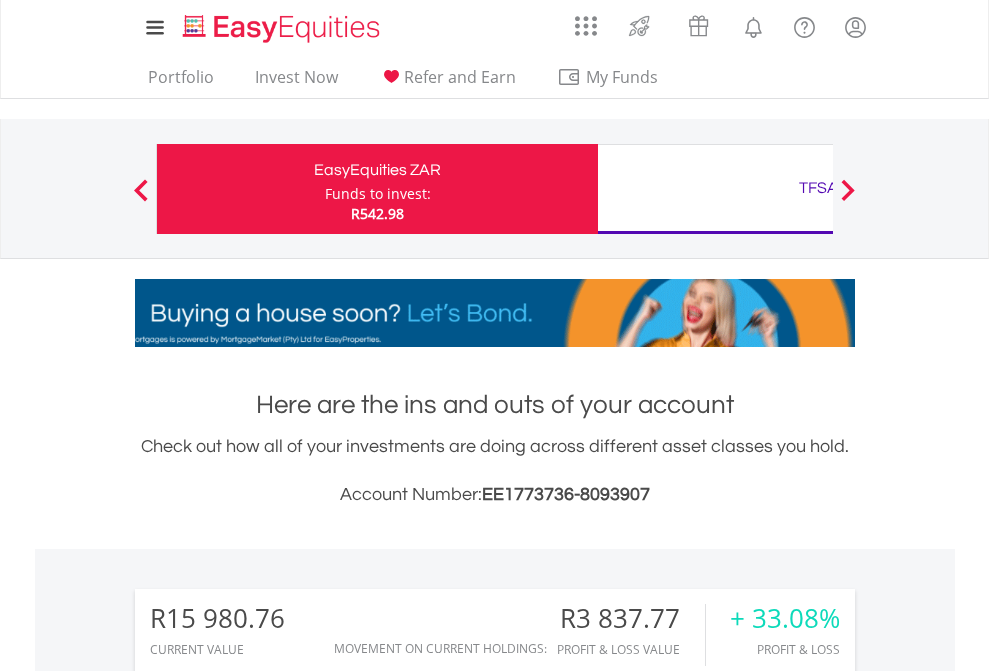 click on "Funds to invest:" at bounding box center [378, 194] 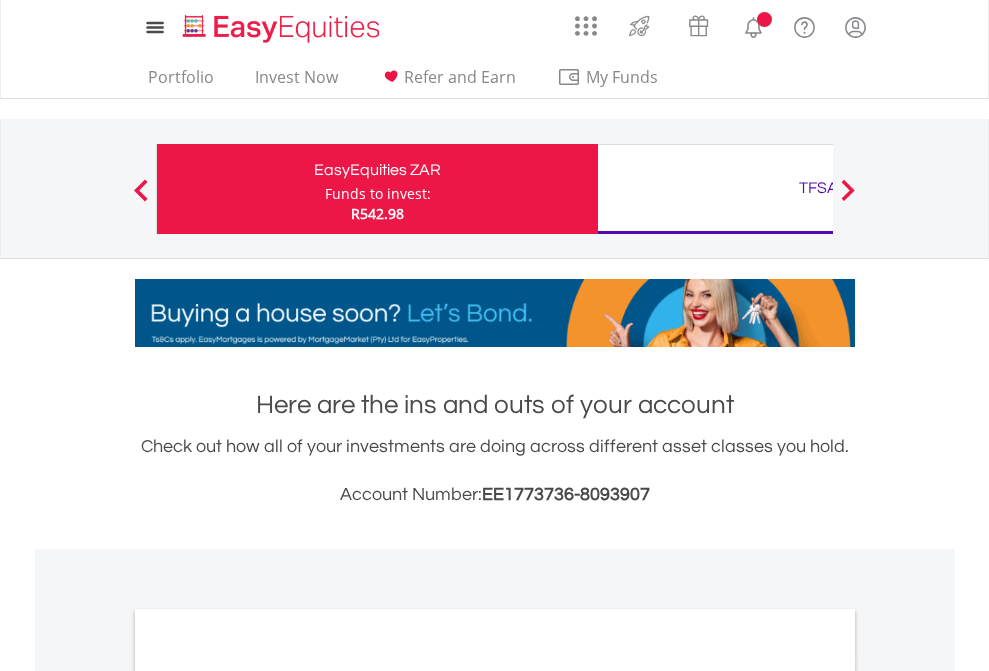 scroll, scrollTop: 0, scrollLeft: 0, axis: both 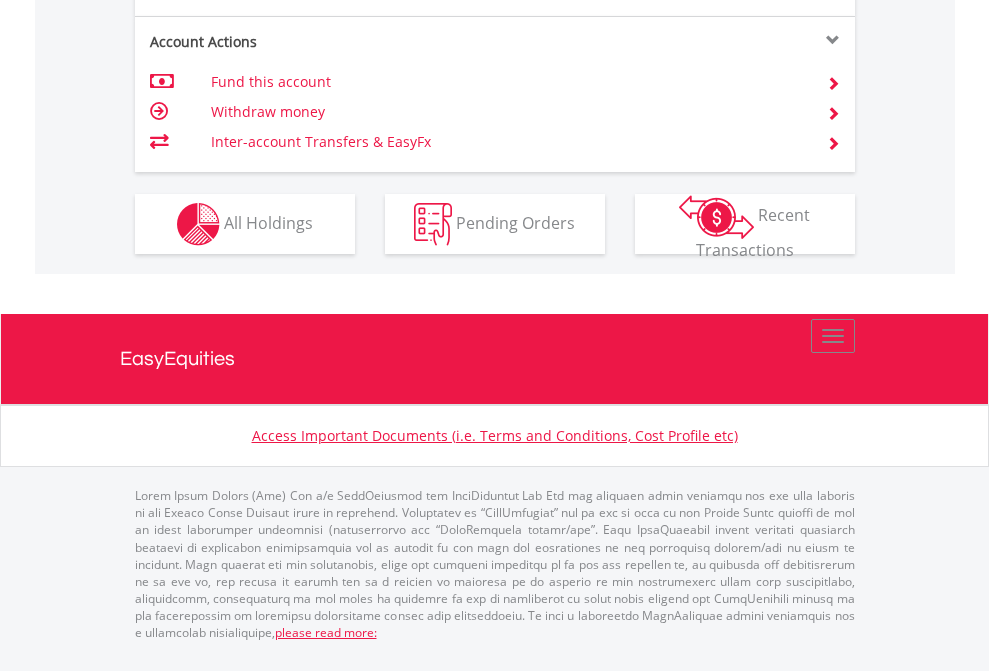 click on "Investment types" at bounding box center [706, -337] 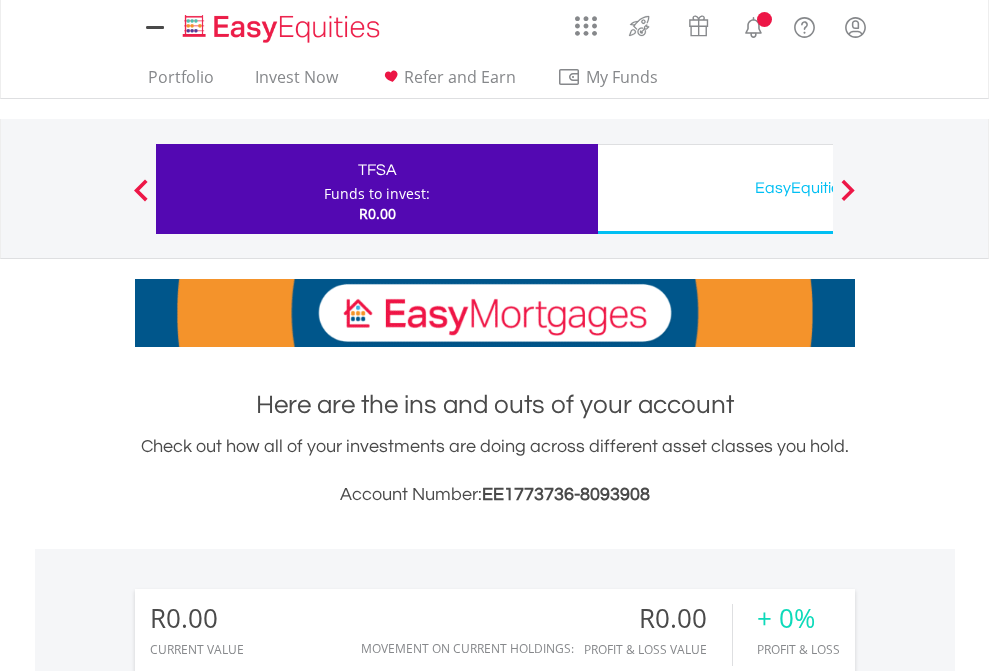 scroll, scrollTop: 0, scrollLeft: 0, axis: both 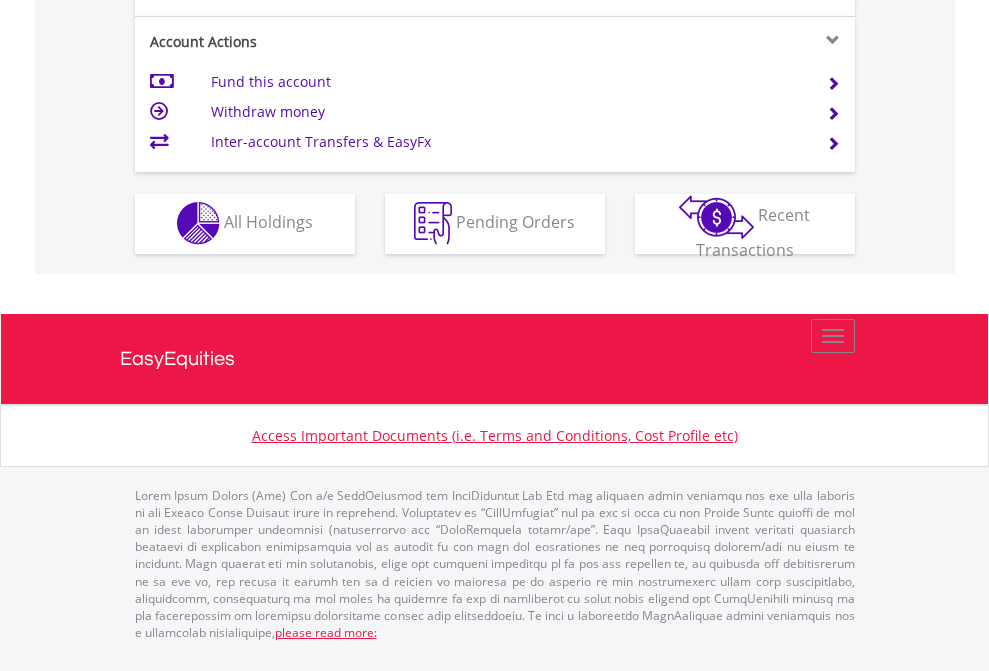 click on "Investment types" at bounding box center (706, -353) 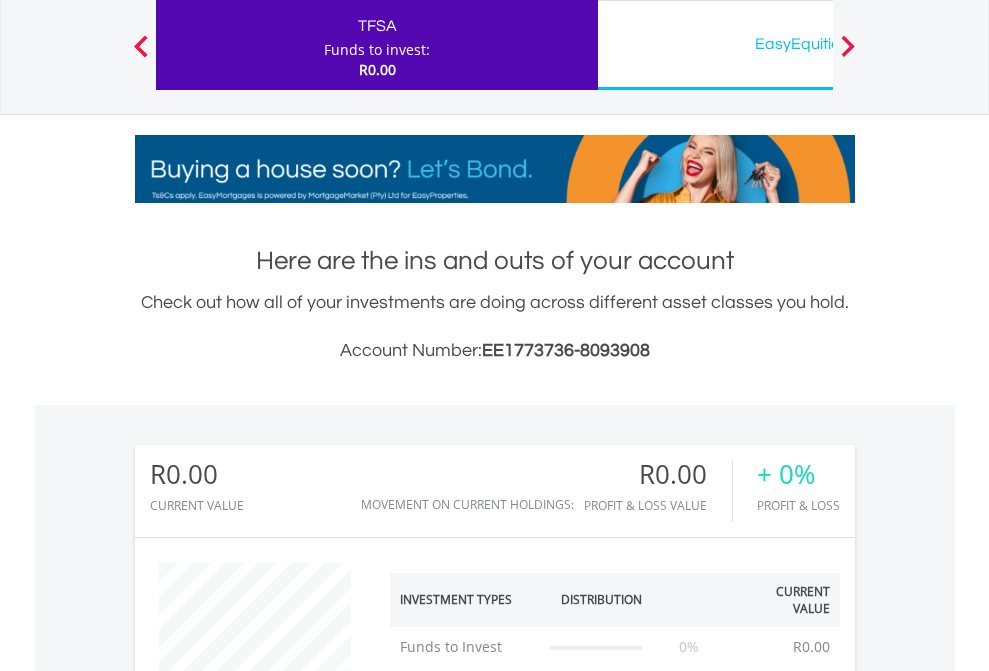 click on "EasyEquities USD" at bounding box center (818, 44) 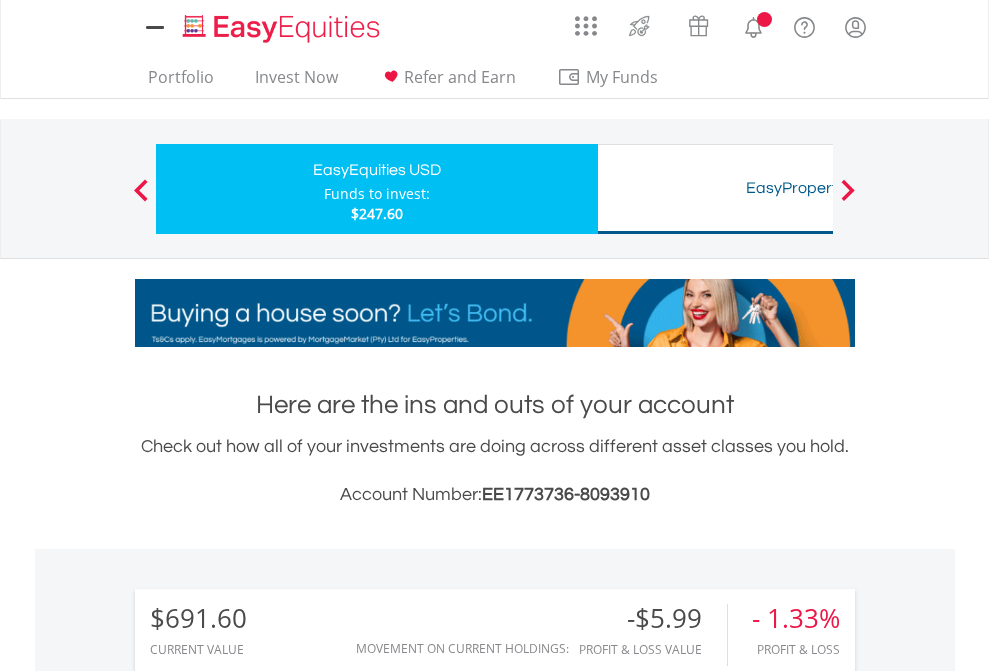 scroll, scrollTop: 0, scrollLeft: 0, axis: both 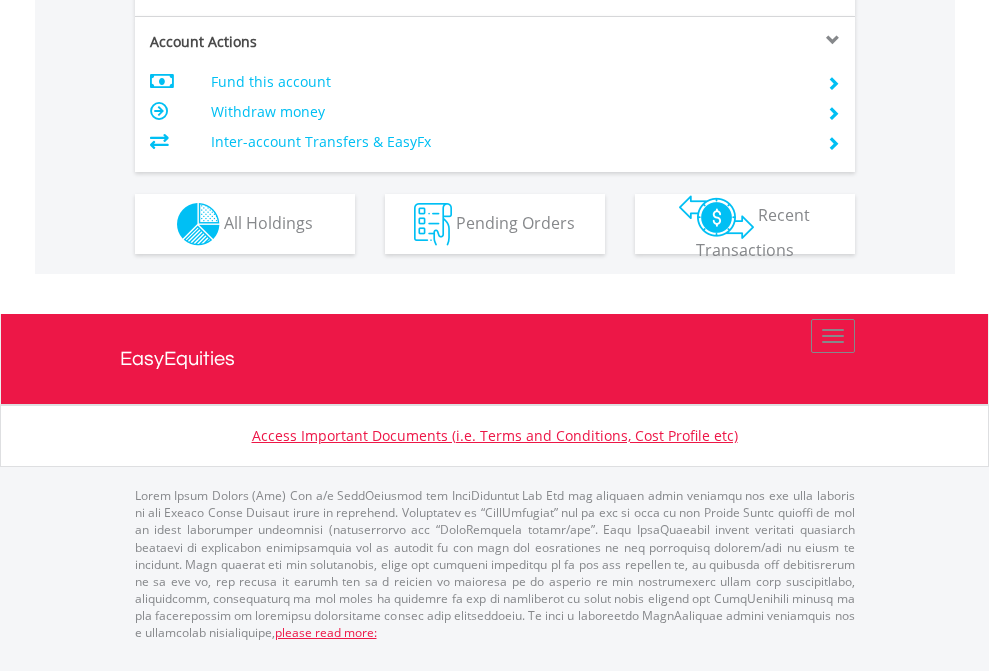 click on "Investment types" at bounding box center [706, -337] 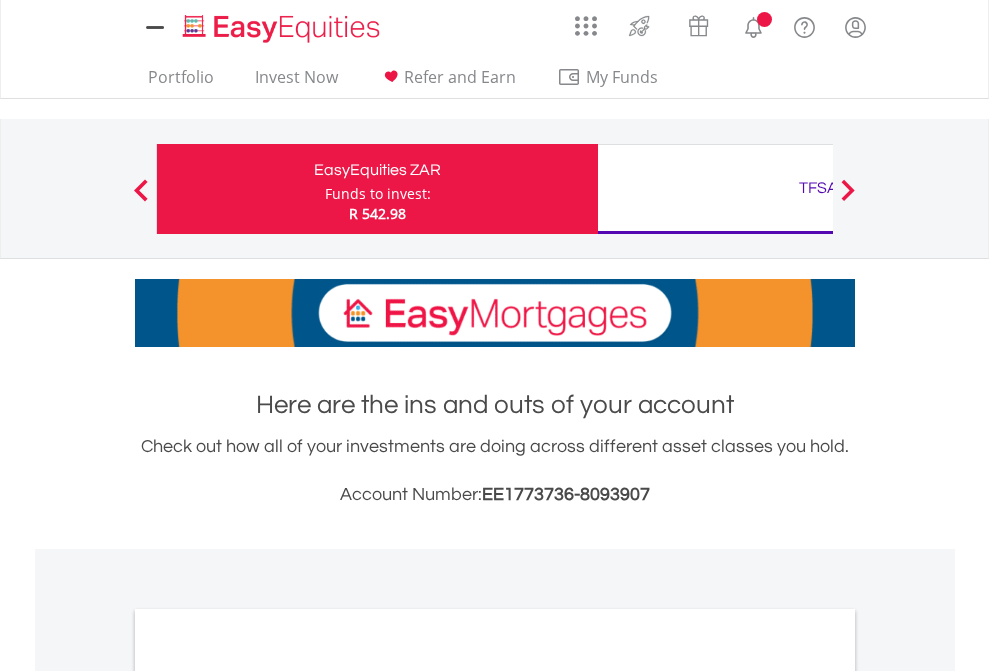 scroll, scrollTop: 0, scrollLeft: 0, axis: both 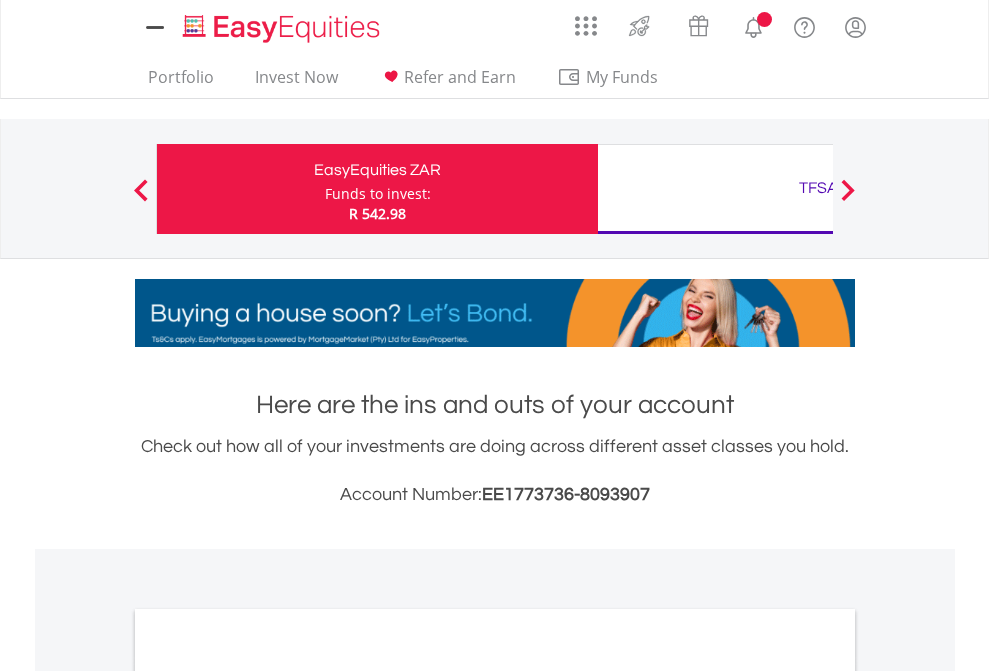 click on "All Holdings" at bounding box center (268, 1096) 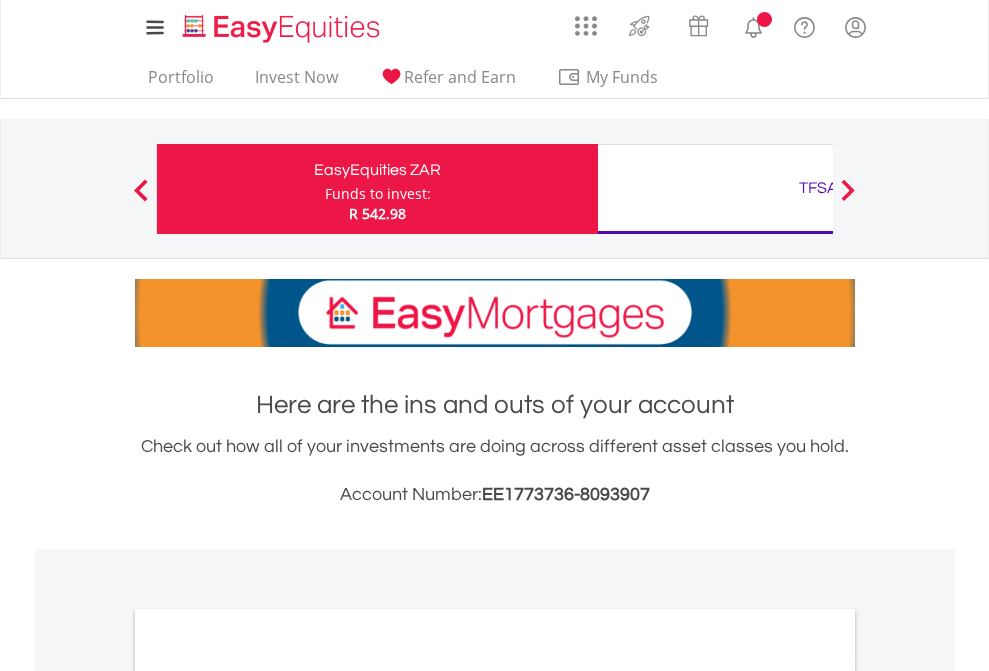scroll, scrollTop: 1202, scrollLeft: 0, axis: vertical 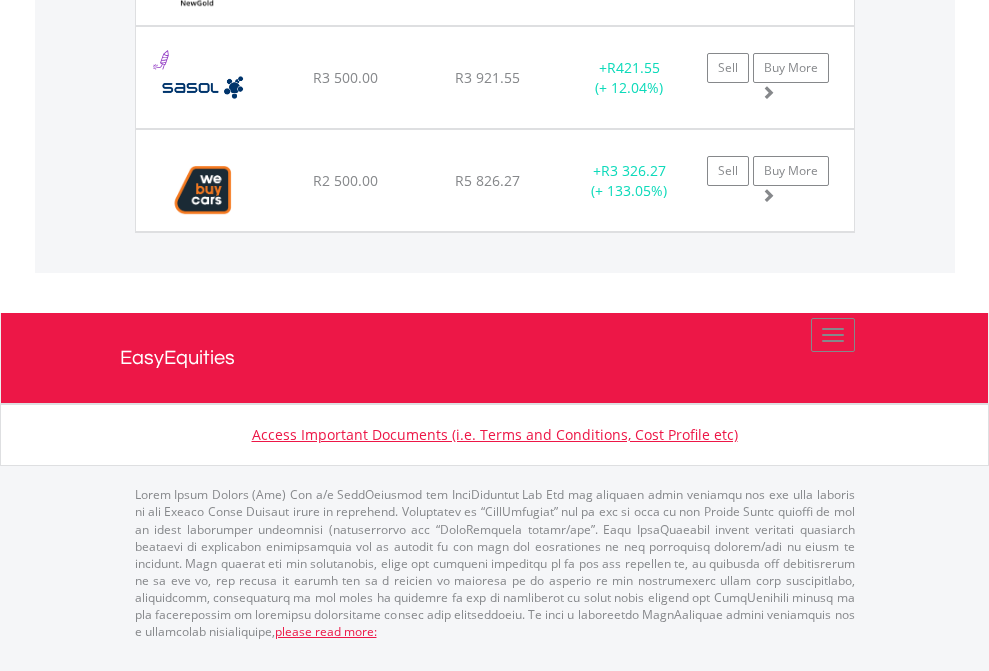 click on "TFSA" at bounding box center (818, -1688) 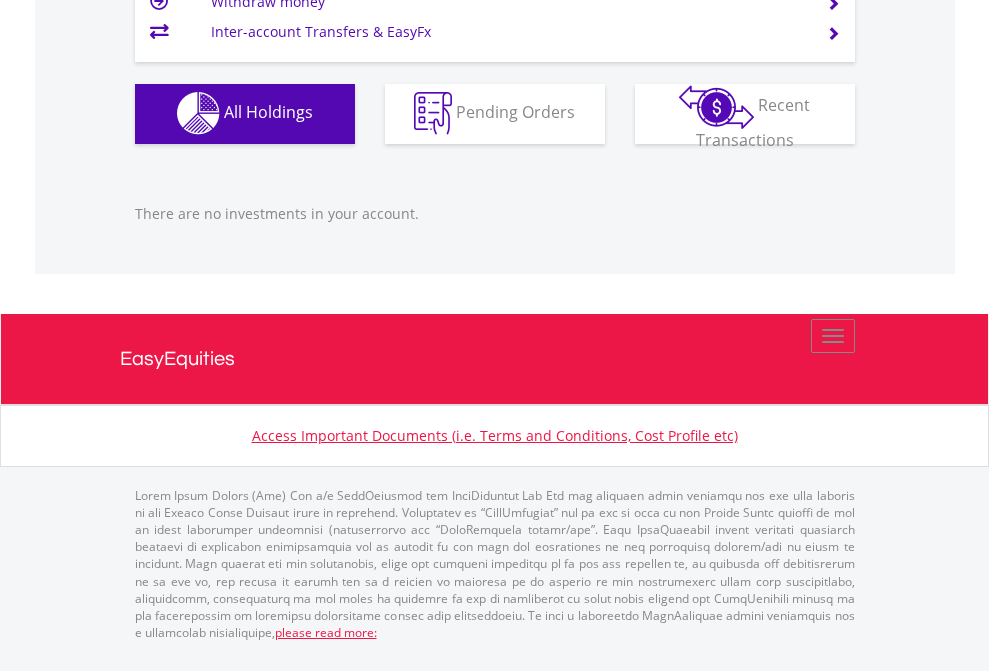 scroll, scrollTop: 1980, scrollLeft: 0, axis: vertical 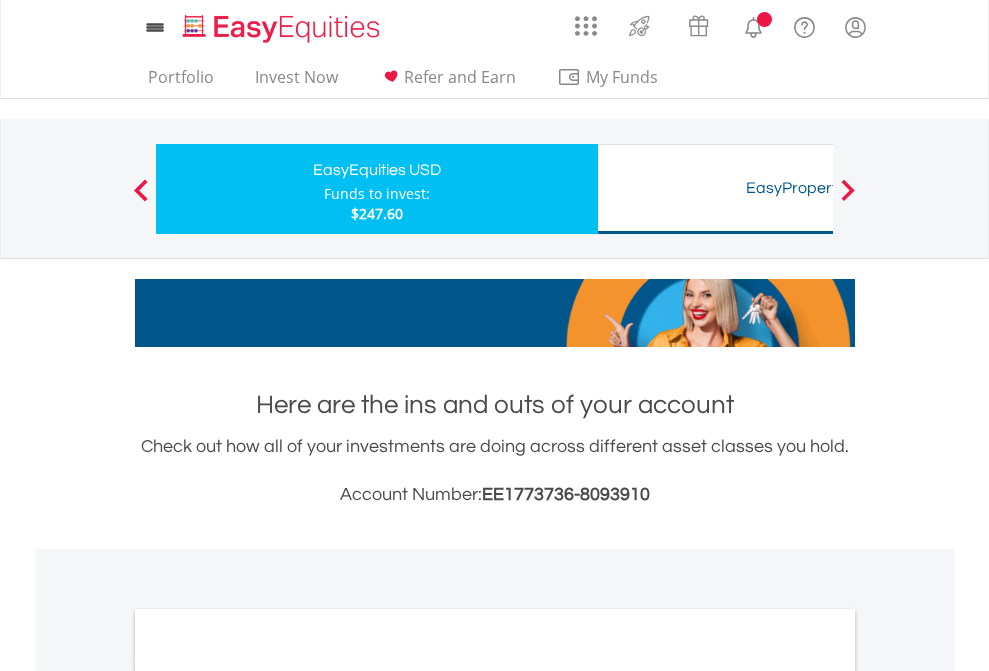 click on "All Holdings" at bounding box center (268, 1096) 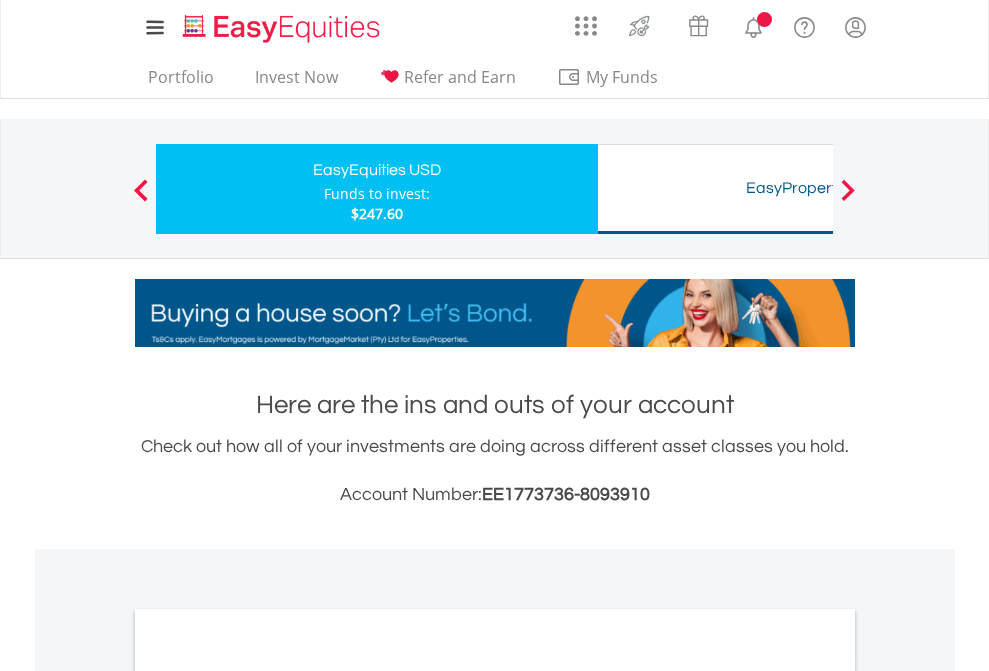scroll, scrollTop: 1202, scrollLeft: 0, axis: vertical 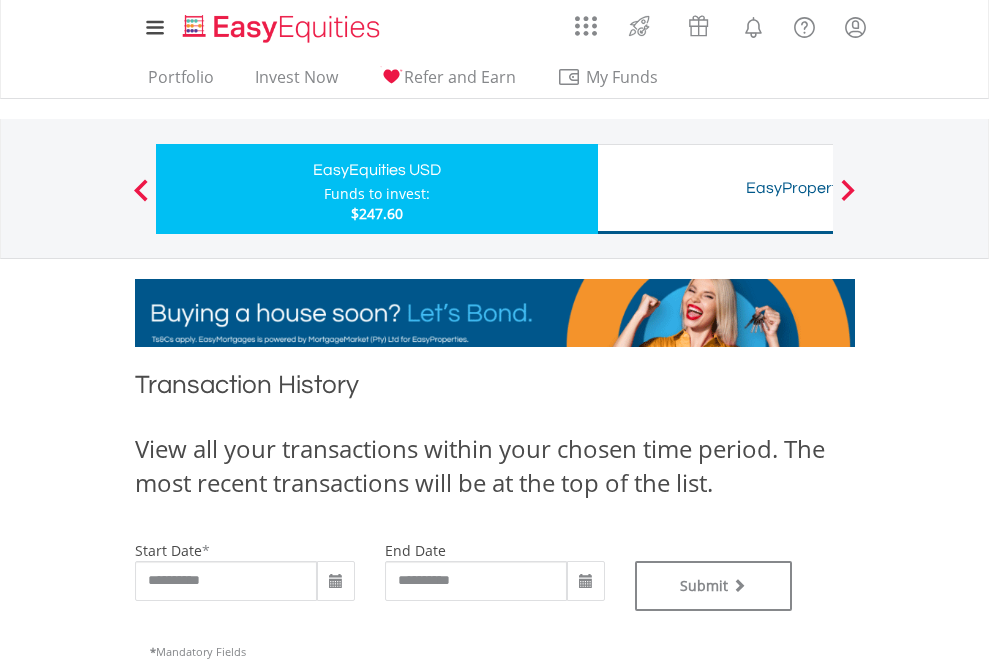 type on "**********" 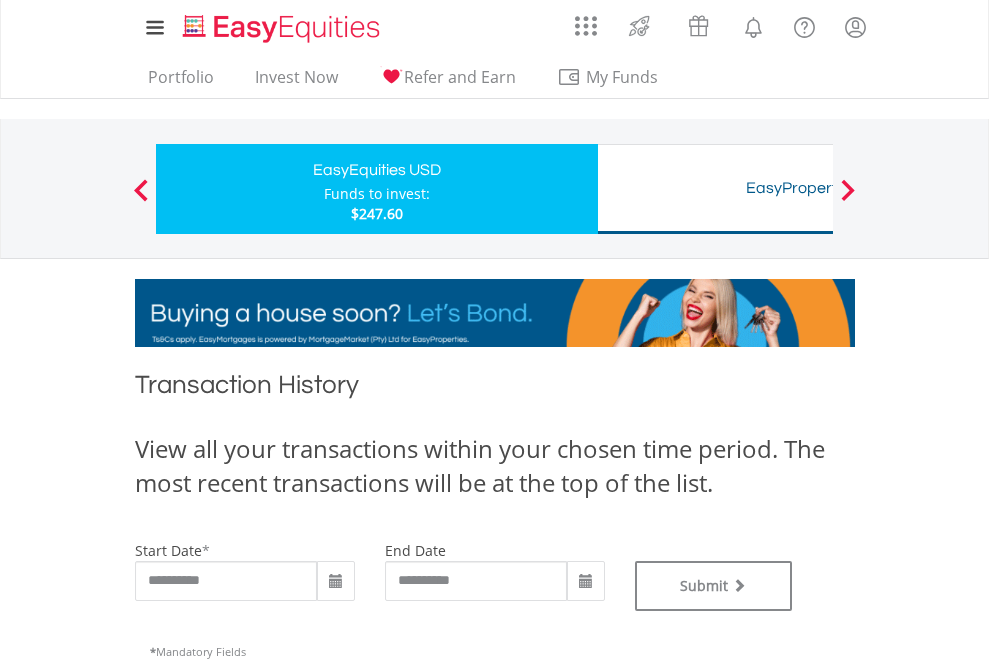 type on "**********" 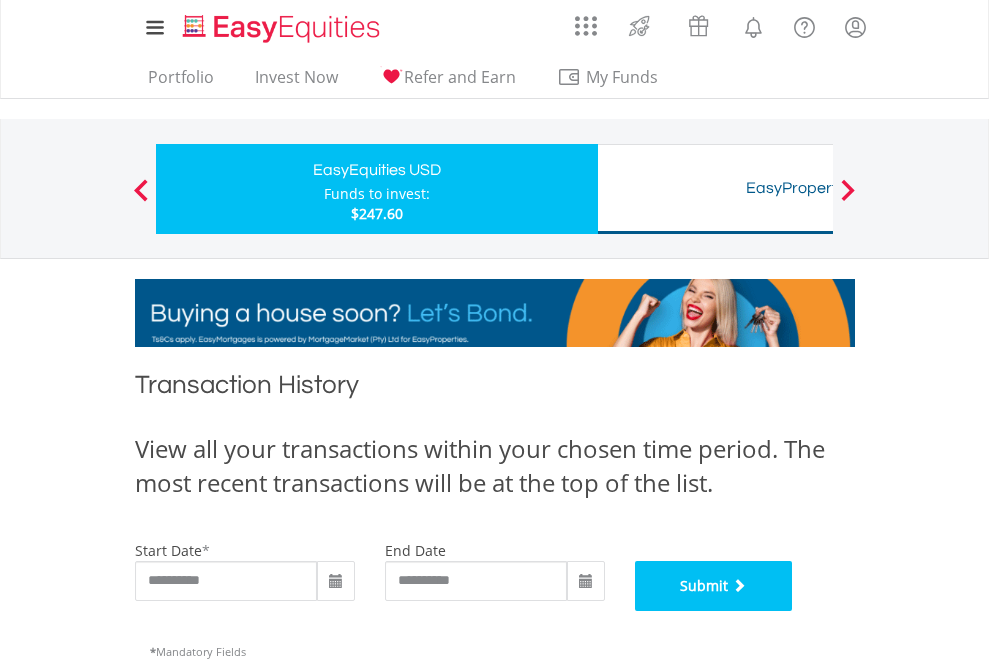 click on "Submit" at bounding box center (714, 586) 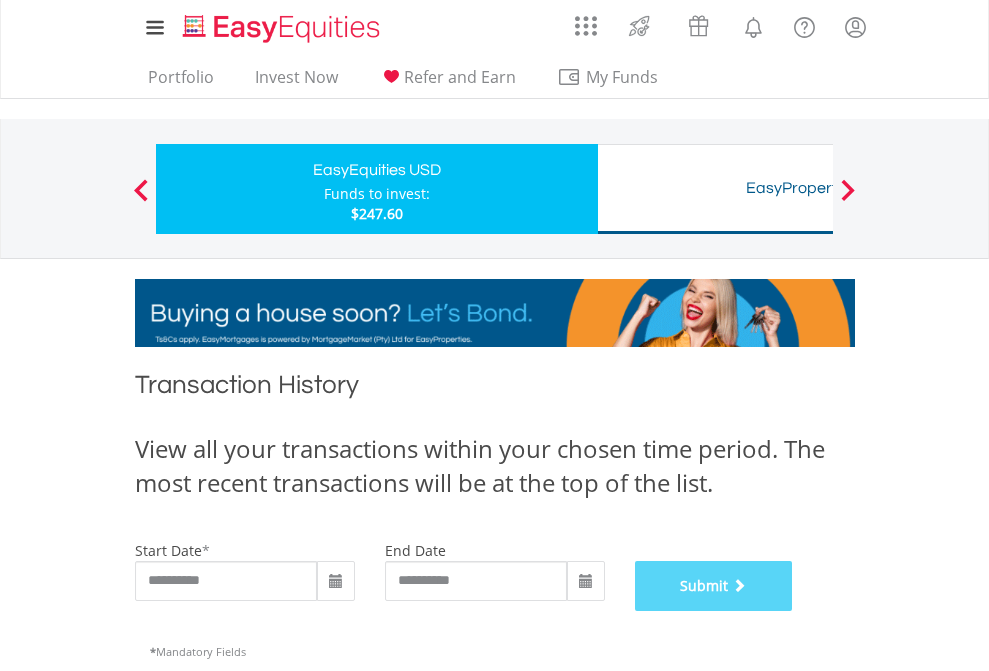 scroll, scrollTop: 811, scrollLeft: 0, axis: vertical 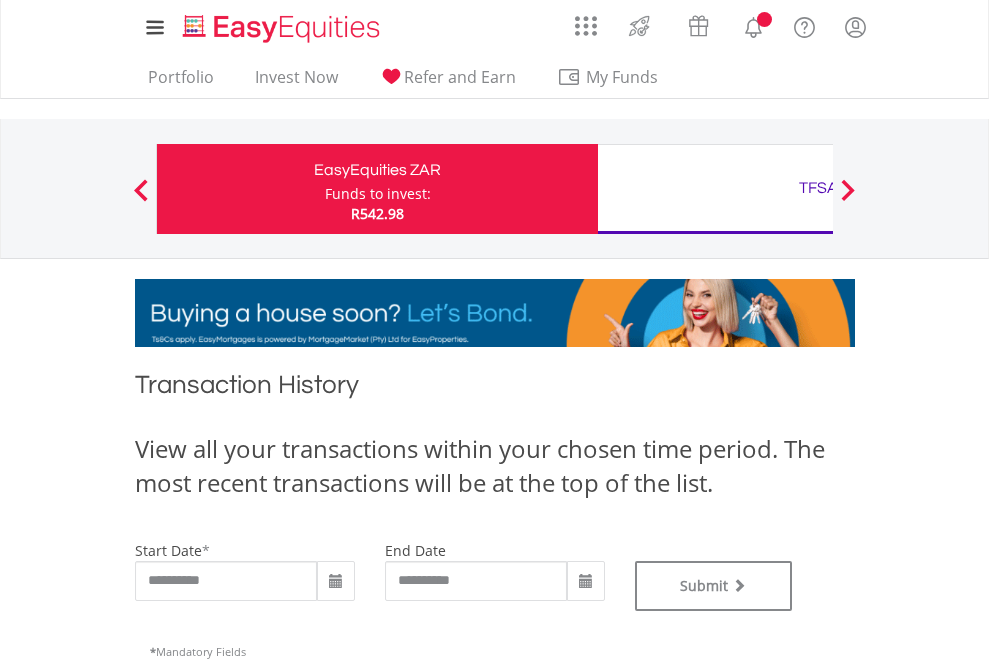 click on "TFSA" at bounding box center (818, 188) 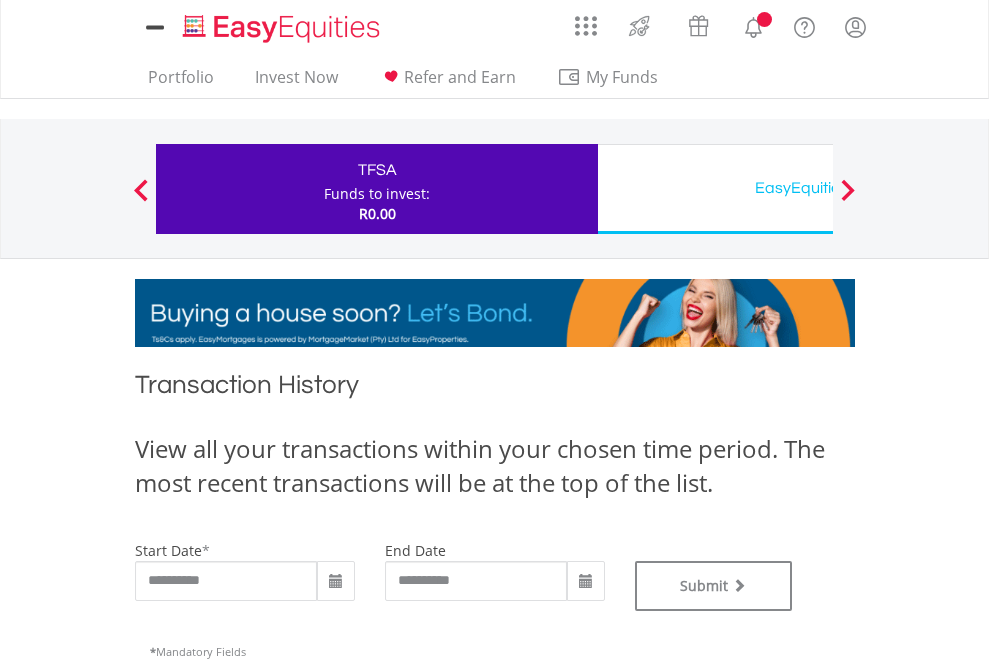 scroll, scrollTop: 0, scrollLeft: 0, axis: both 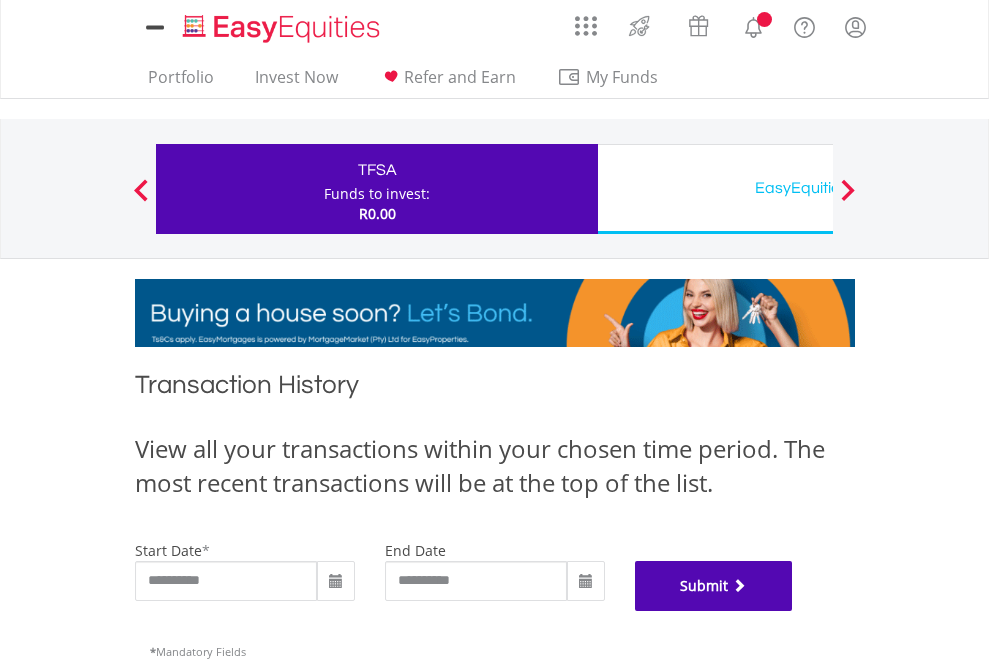 click on "Submit" at bounding box center [714, 586] 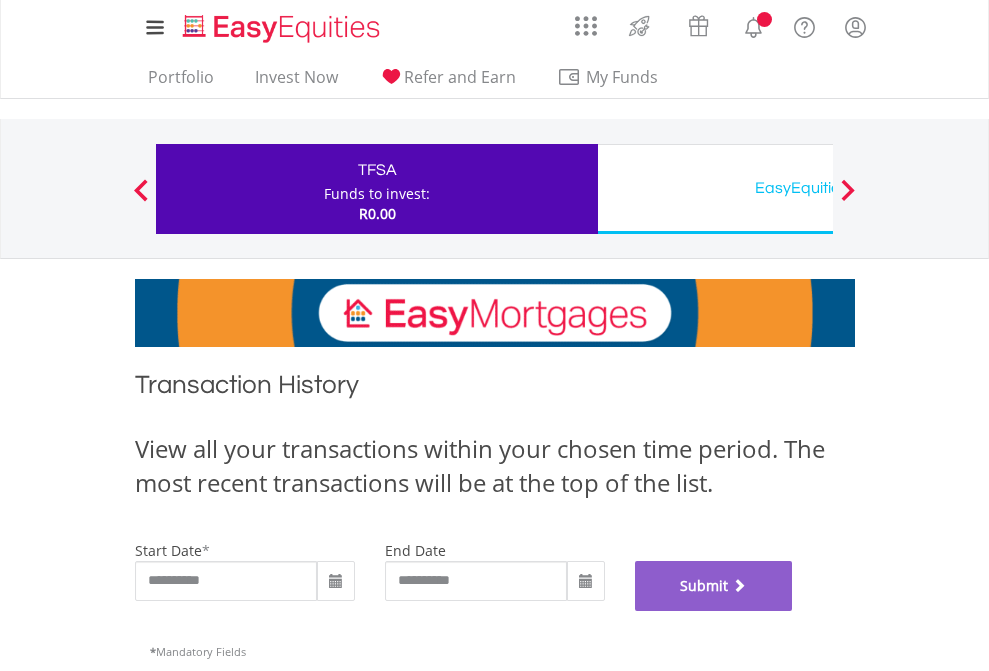 scroll, scrollTop: 811, scrollLeft: 0, axis: vertical 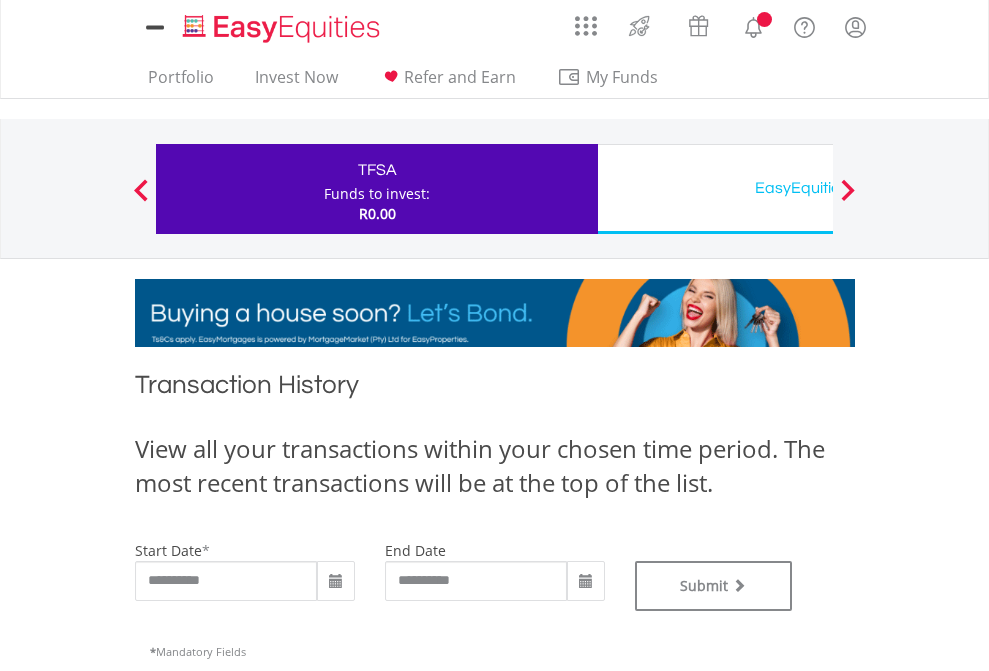 click on "EasyEquities USD" at bounding box center (818, 188) 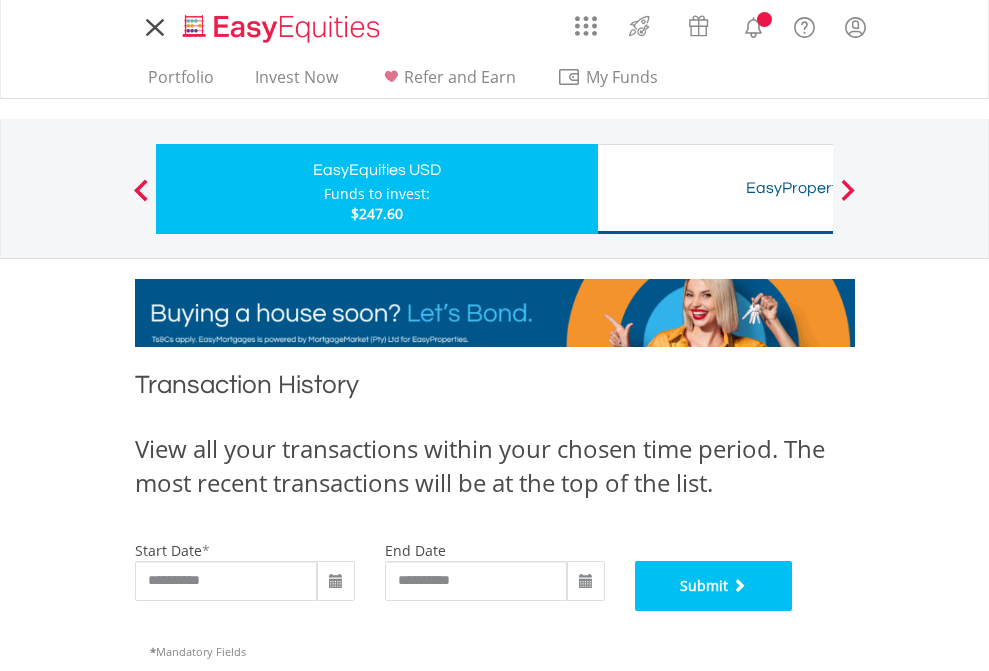 click on "Submit" at bounding box center (714, 586) 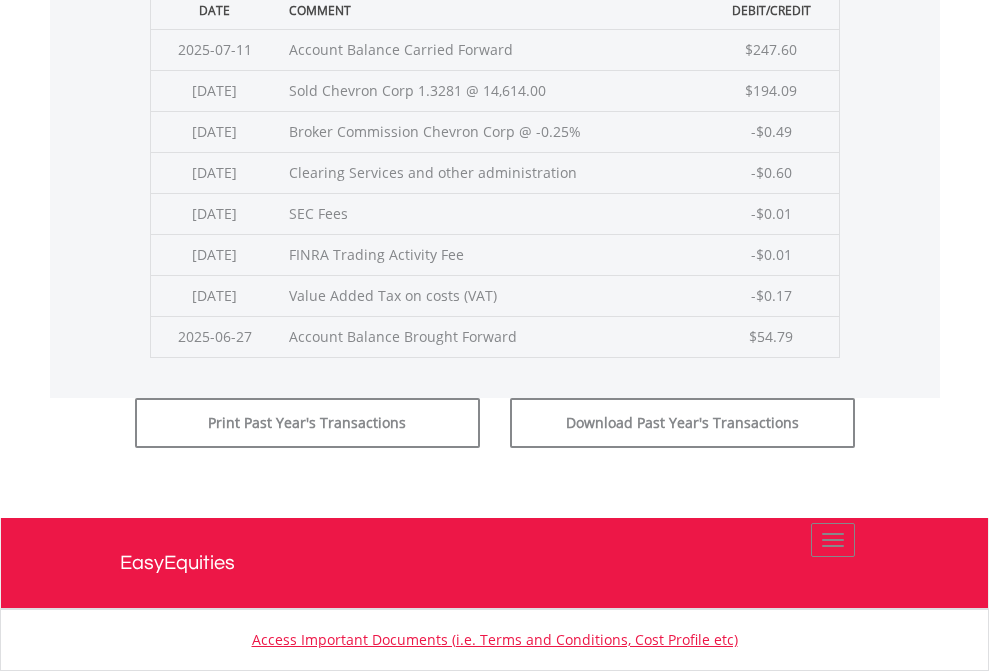scroll, scrollTop: 811, scrollLeft: 0, axis: vertical 